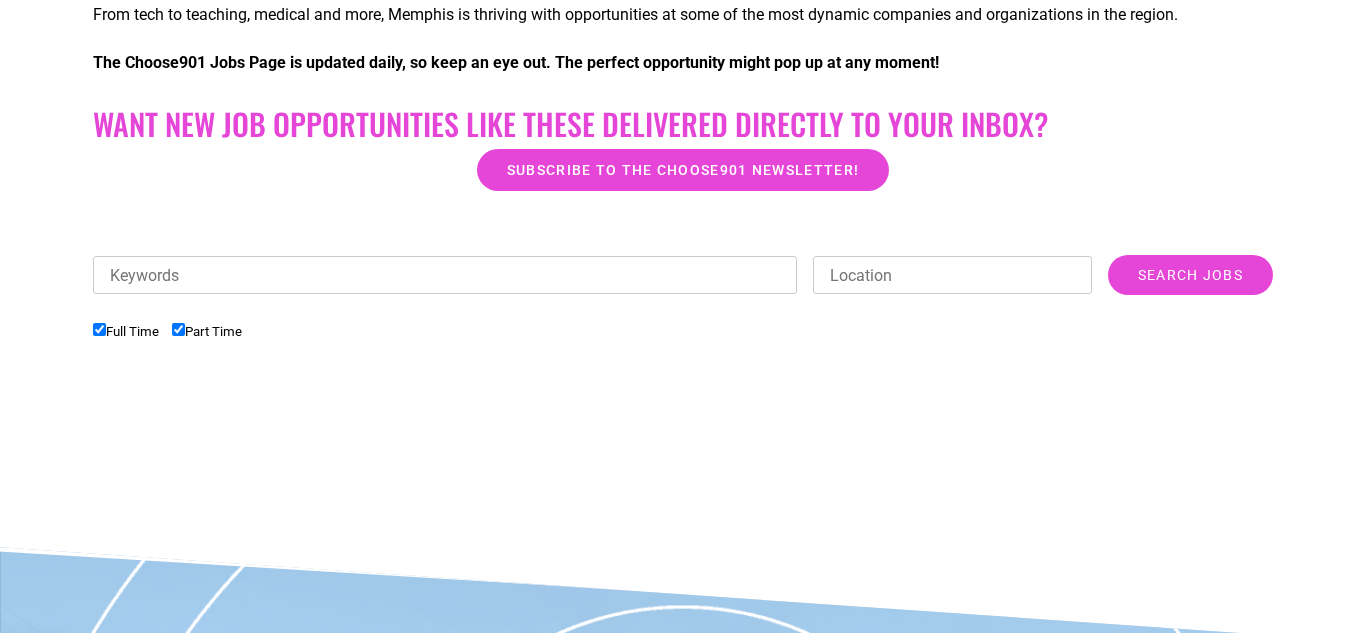 scroll, scrollTop: 503, scrollLeft: 0, axis: vertical 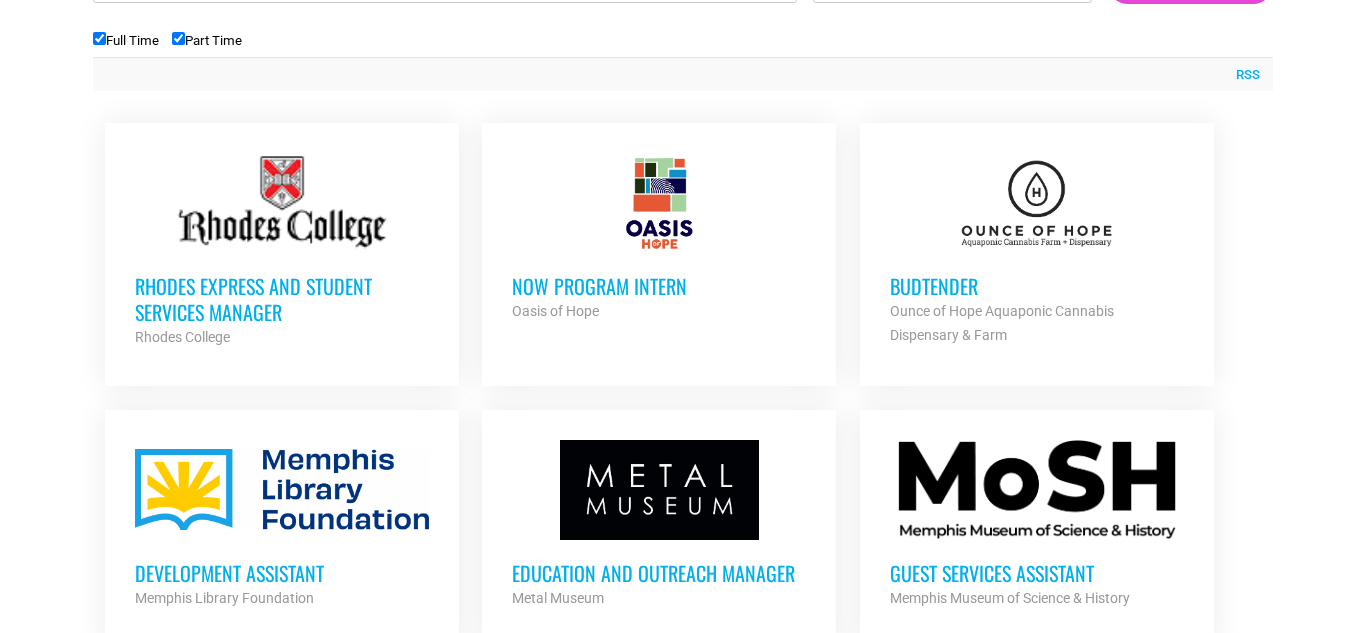 click at bounding box center (1037, 203) 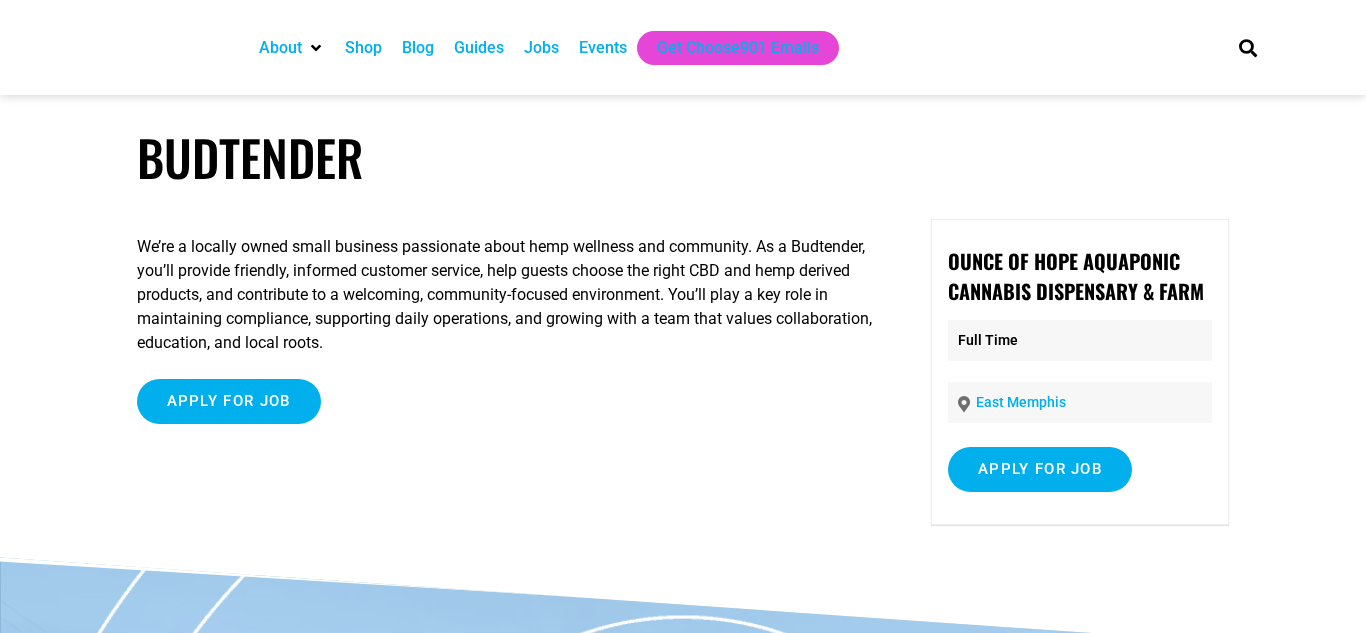 scroll, scrollTop: 0, scrollLeft: 0, axis: both 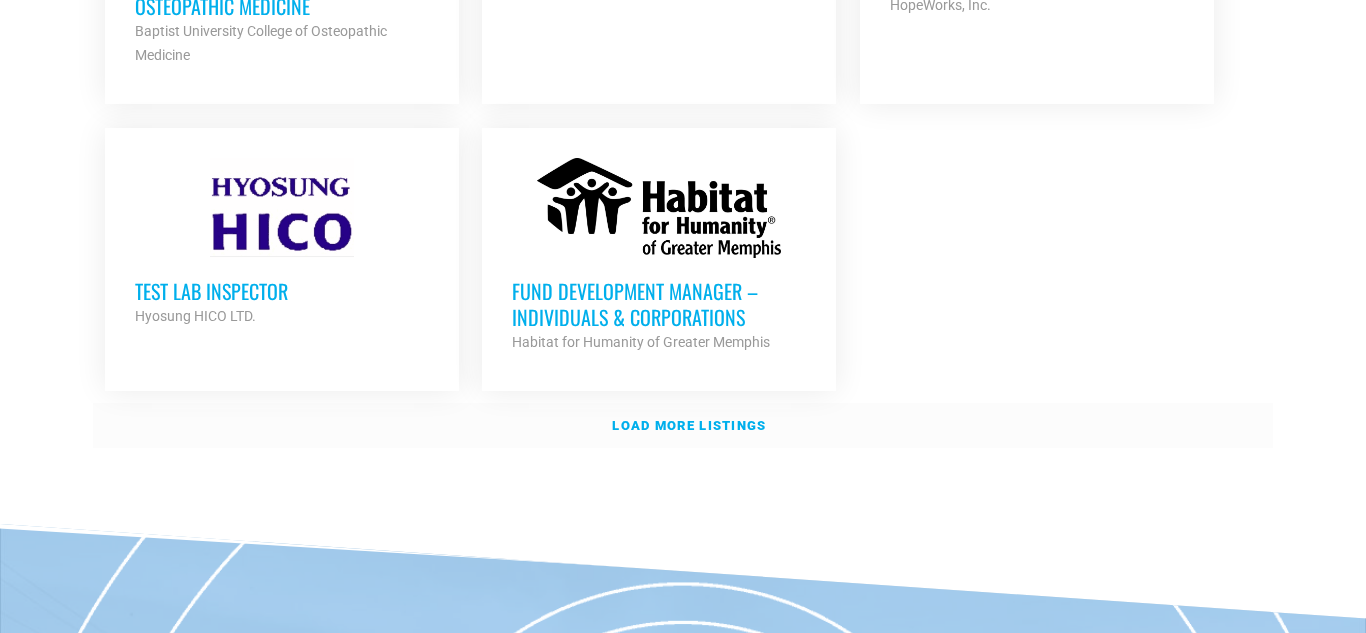 click on "Load more listings" at bounding box center (689, 425) 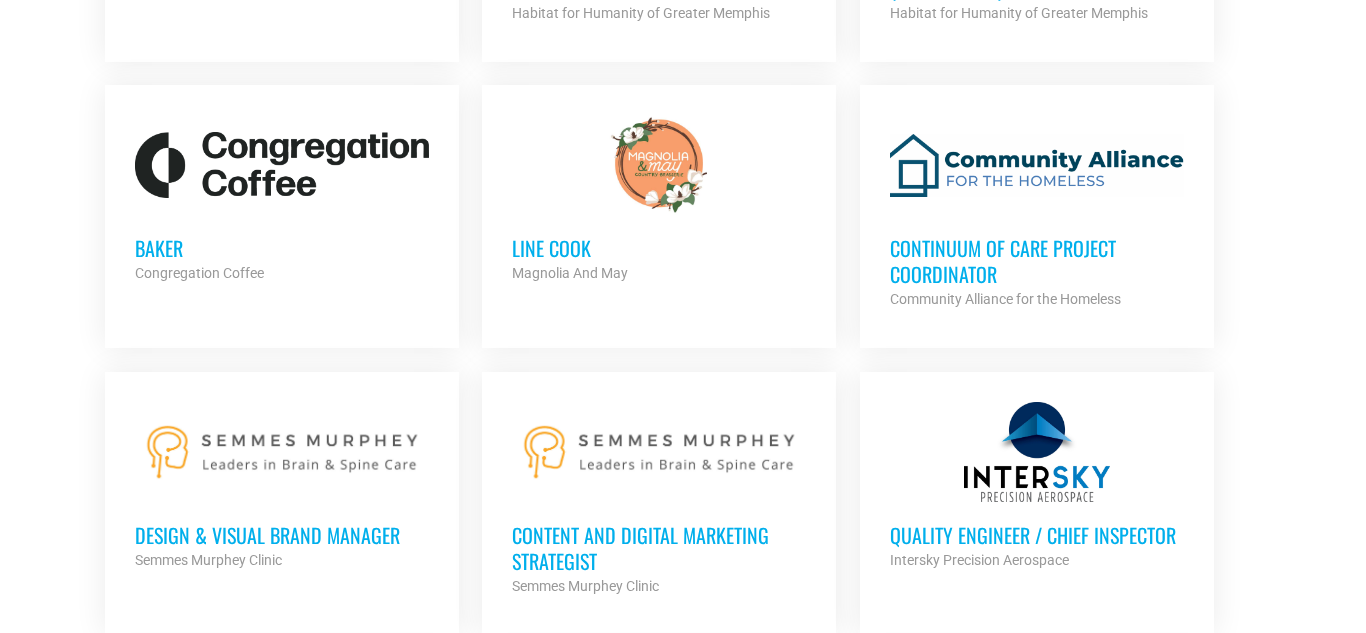 scroll, scrollTop: 2912, scrollLeft: 0, axis: vertical 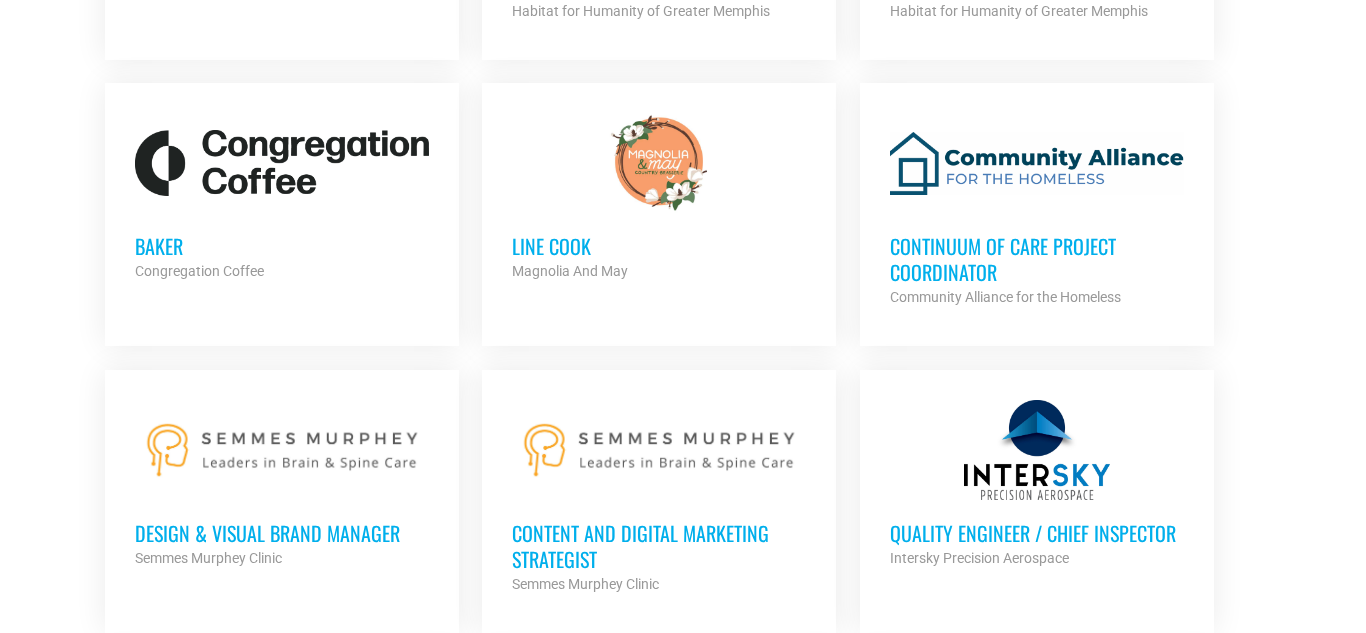 click at bounding box center (282, 163) 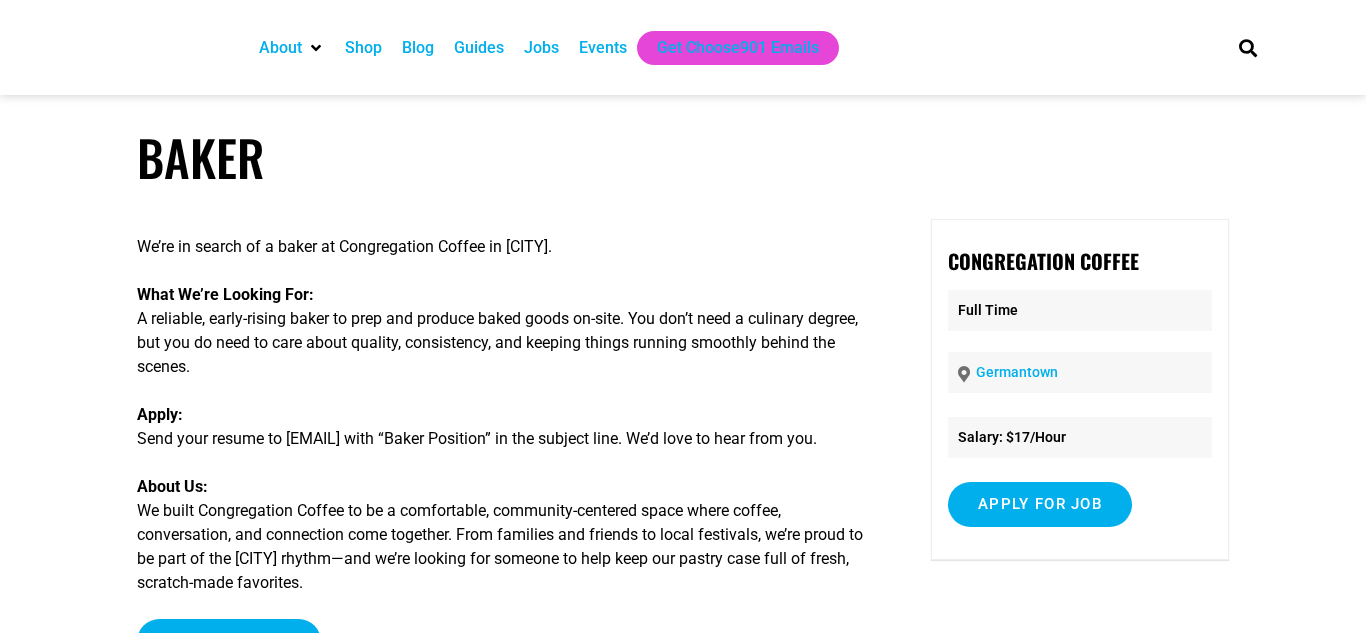 scroll, scrollTop: 0, scrollLeft: 0, axis: both 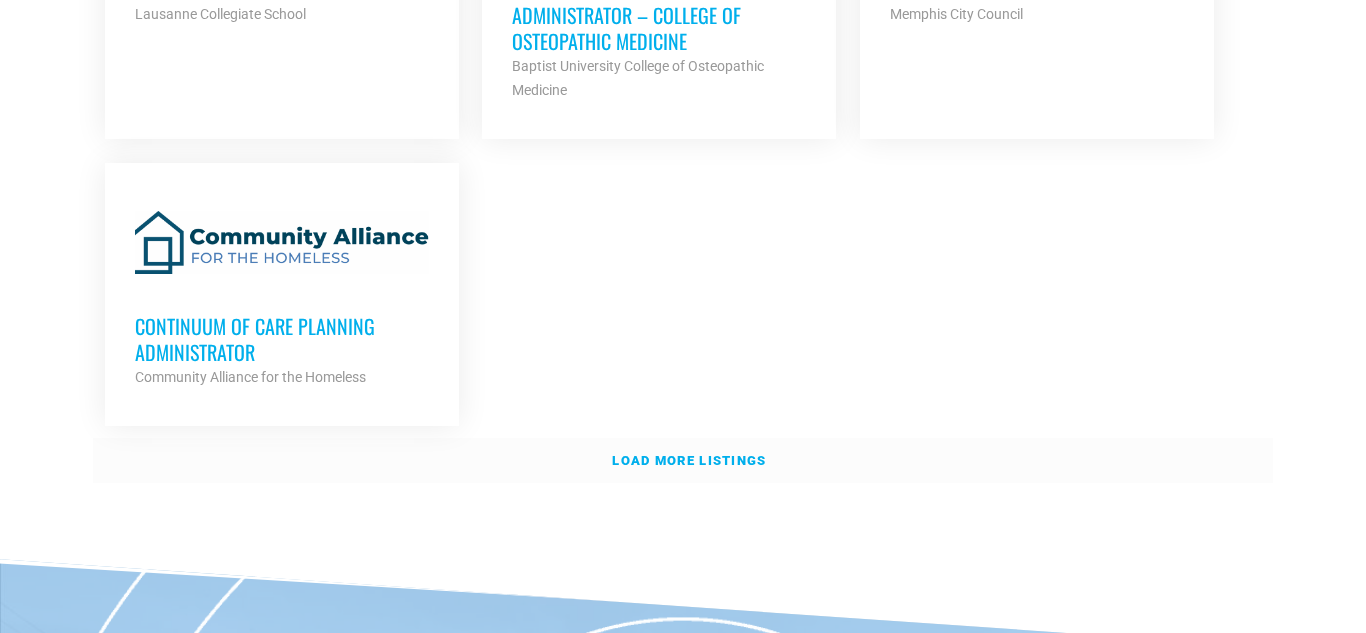 click on "Load more listings" at bounding box center (689, 460) 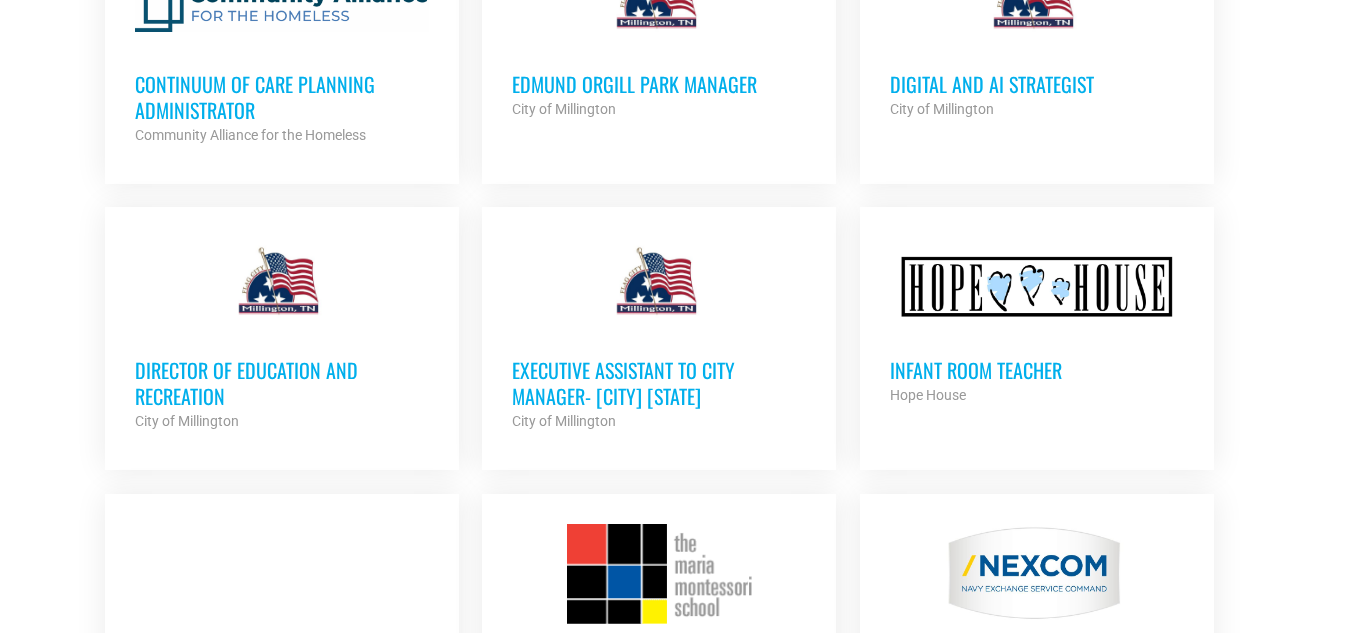scroll, scrollTop: 4853, scrollLeft: 0, axis: vertical 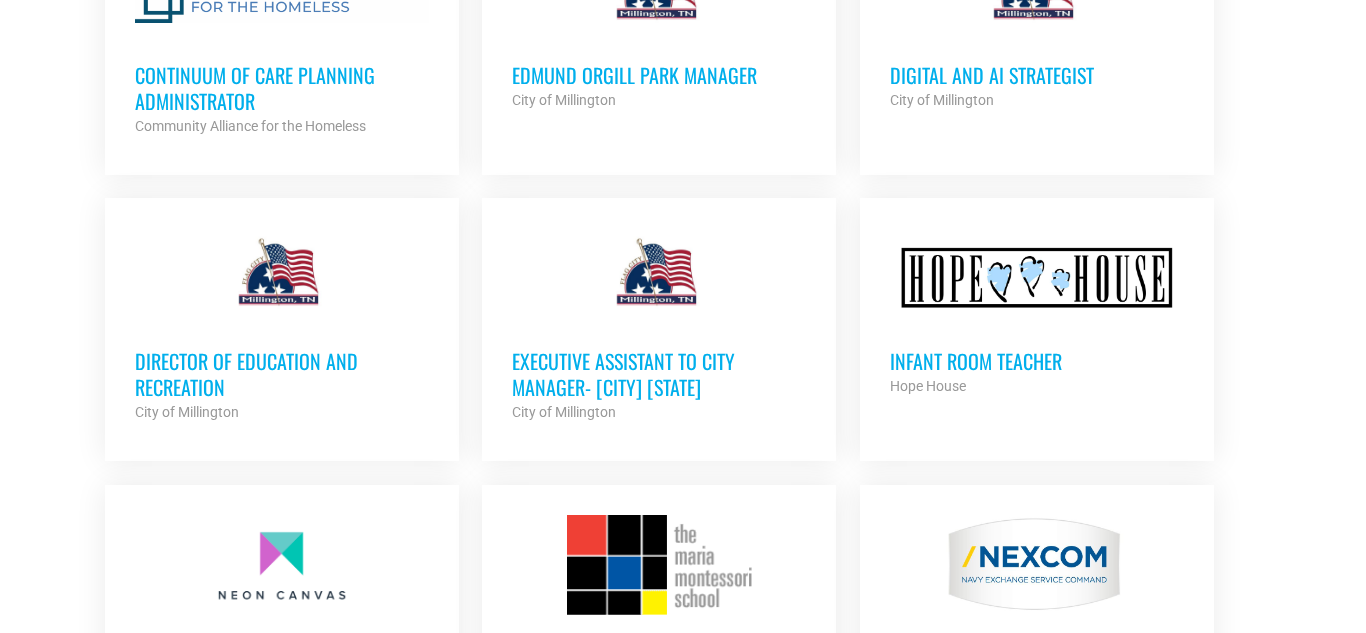 click on "Infant Room Teacher" at bounding box center (1037, 361) 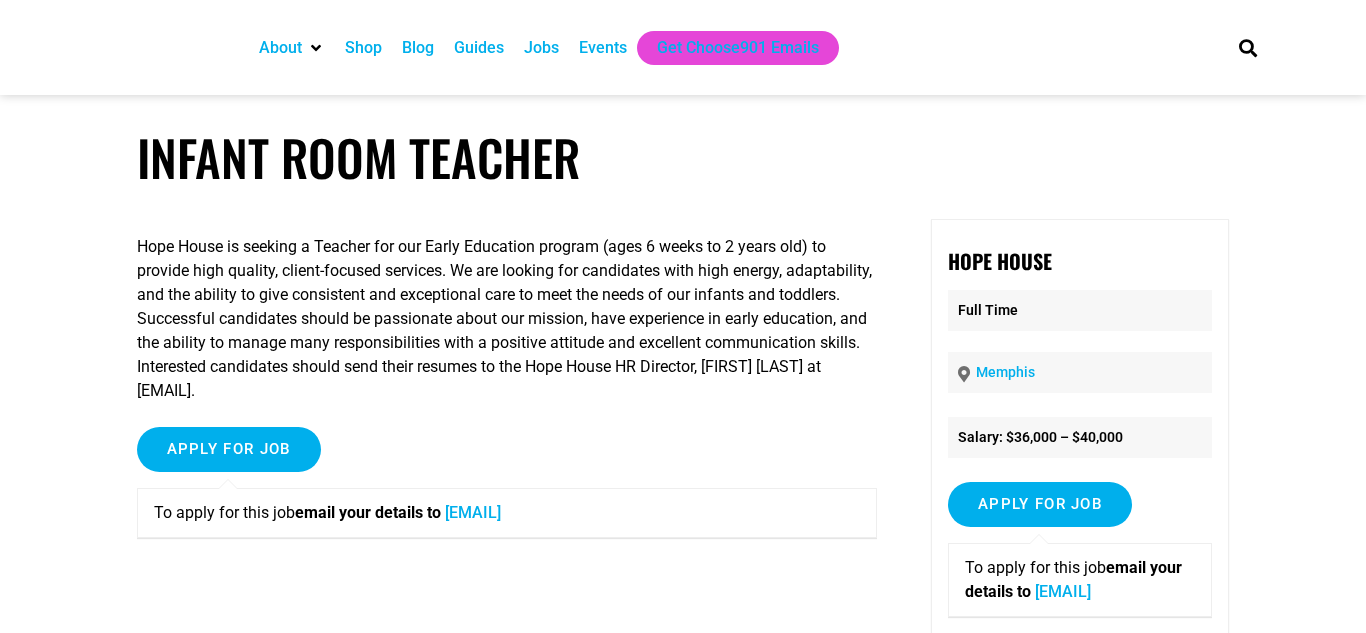 scroll, scrollTop: 0, scrollLeft: 0, axis: both 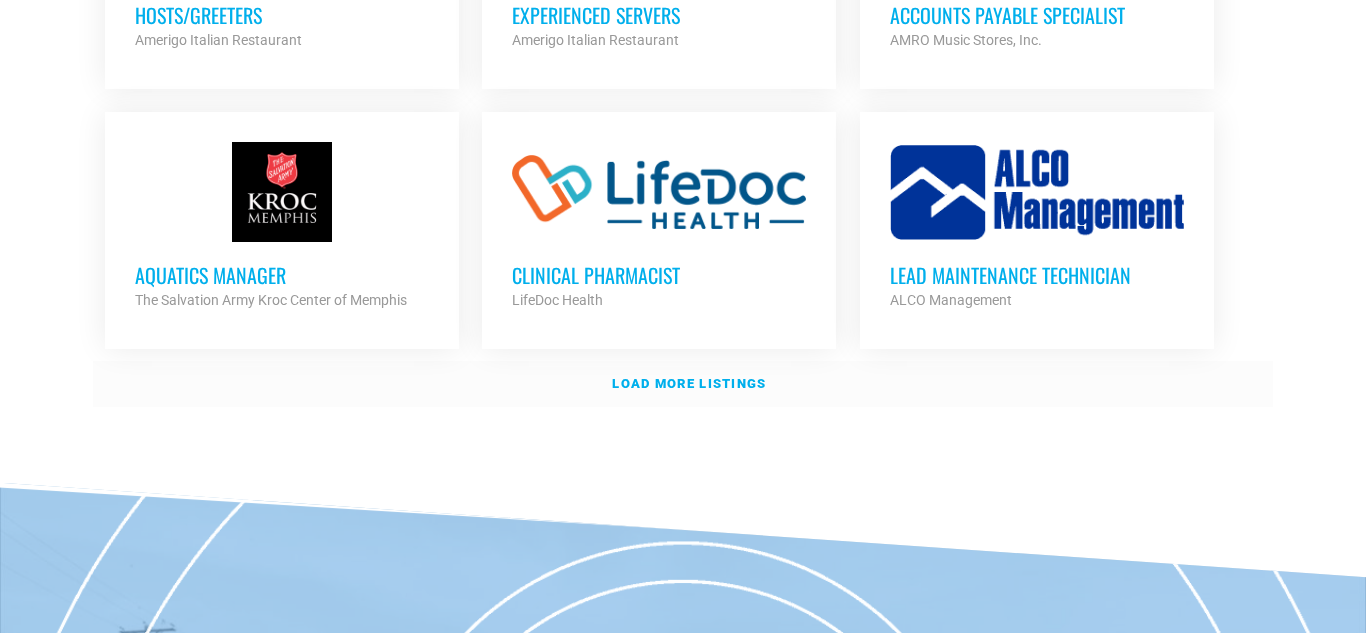 click on "Load more listings" at bounding box center (689, 383) 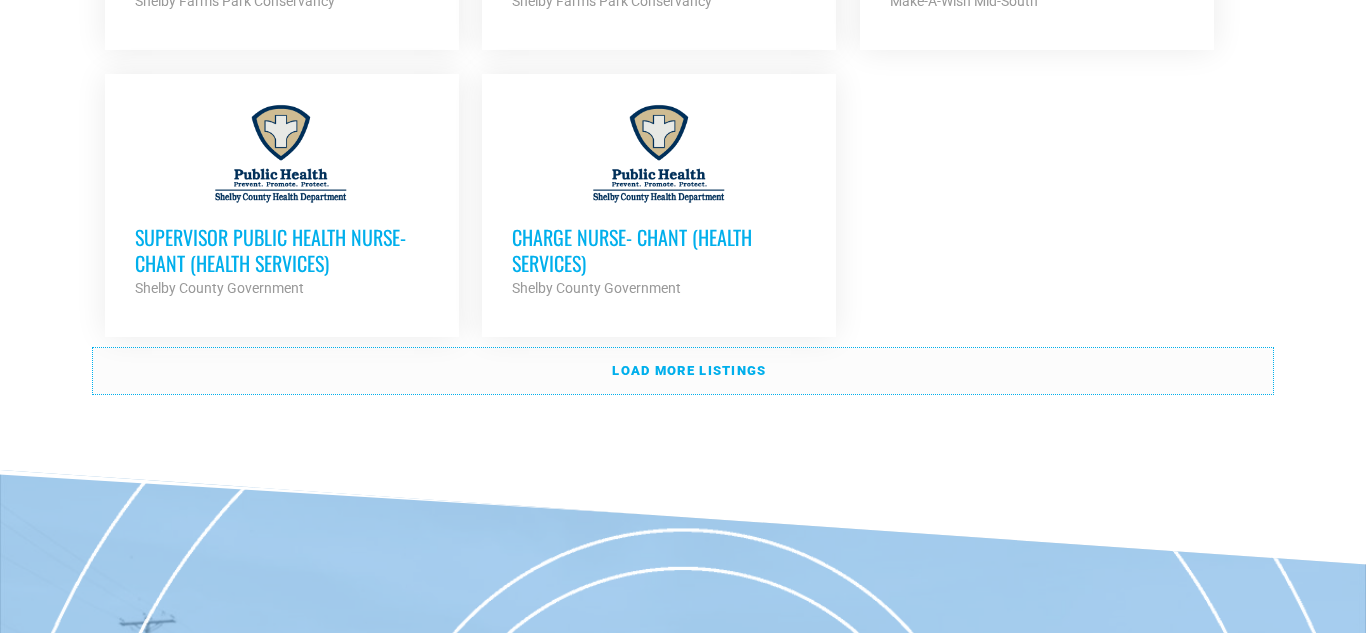 scroll, scrollTop: 8251, scrollLeft: 0, axis: vertical 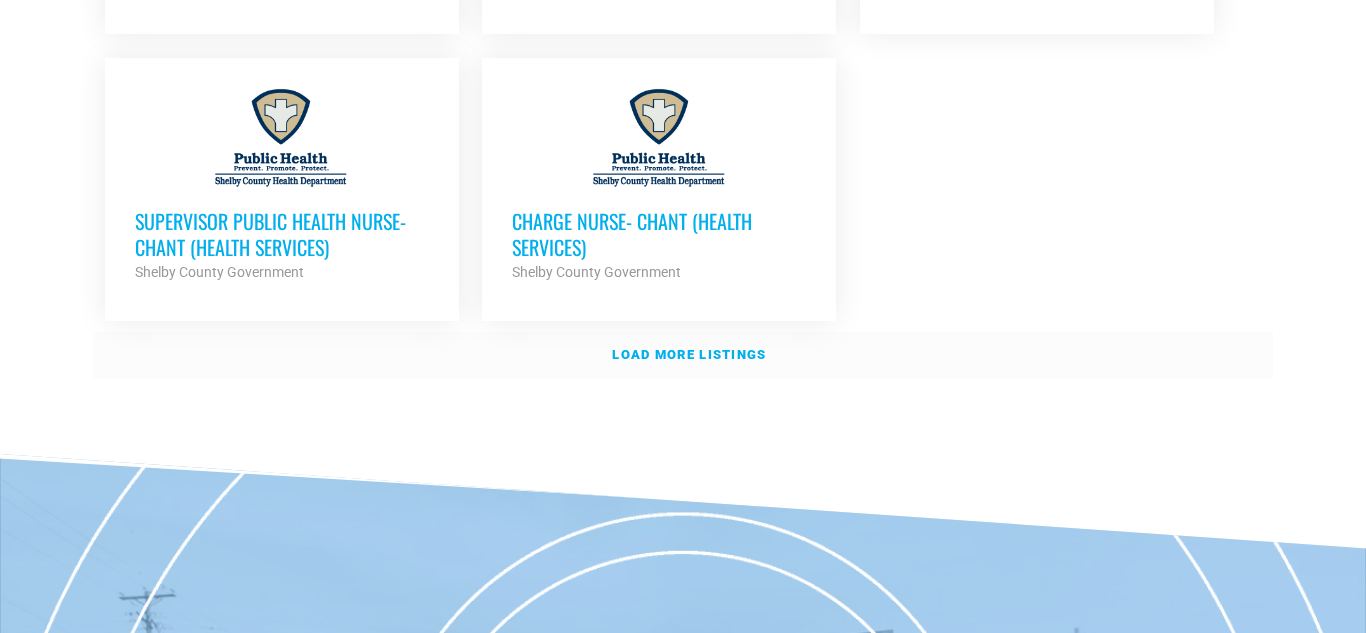 click on "Load more listings" at bounding box center (689, 354) 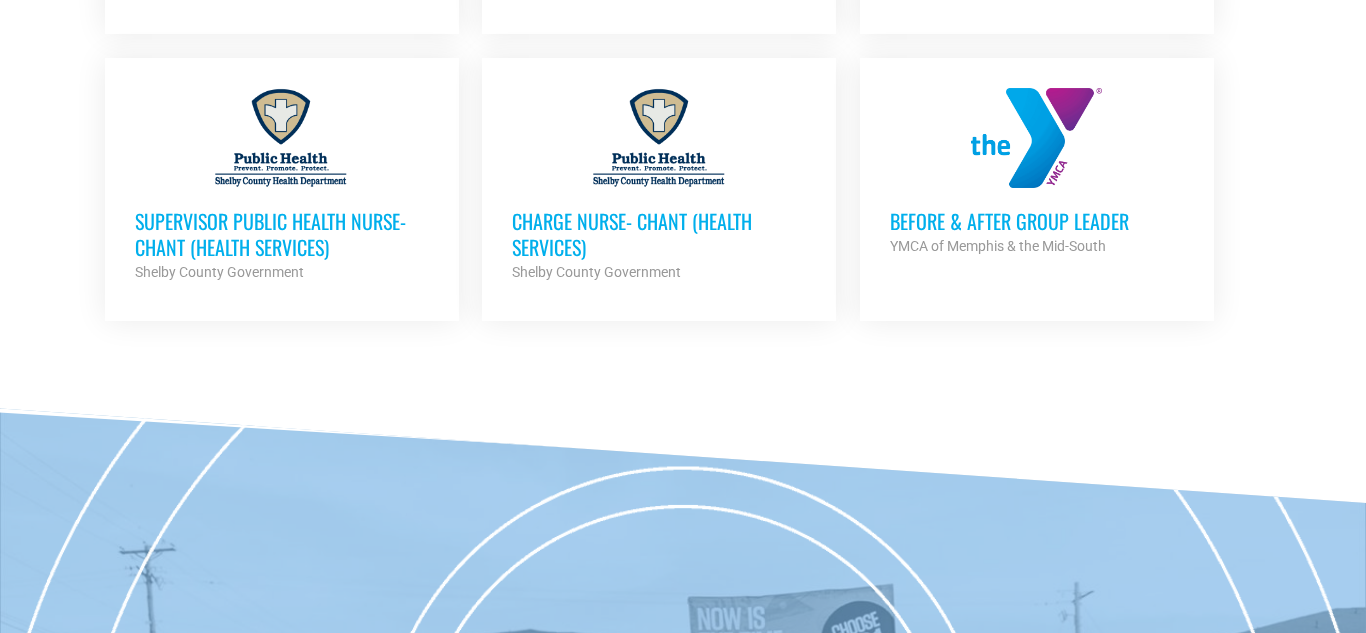 click on "Before & After Group Leader" at bounding box center [1037, 221] 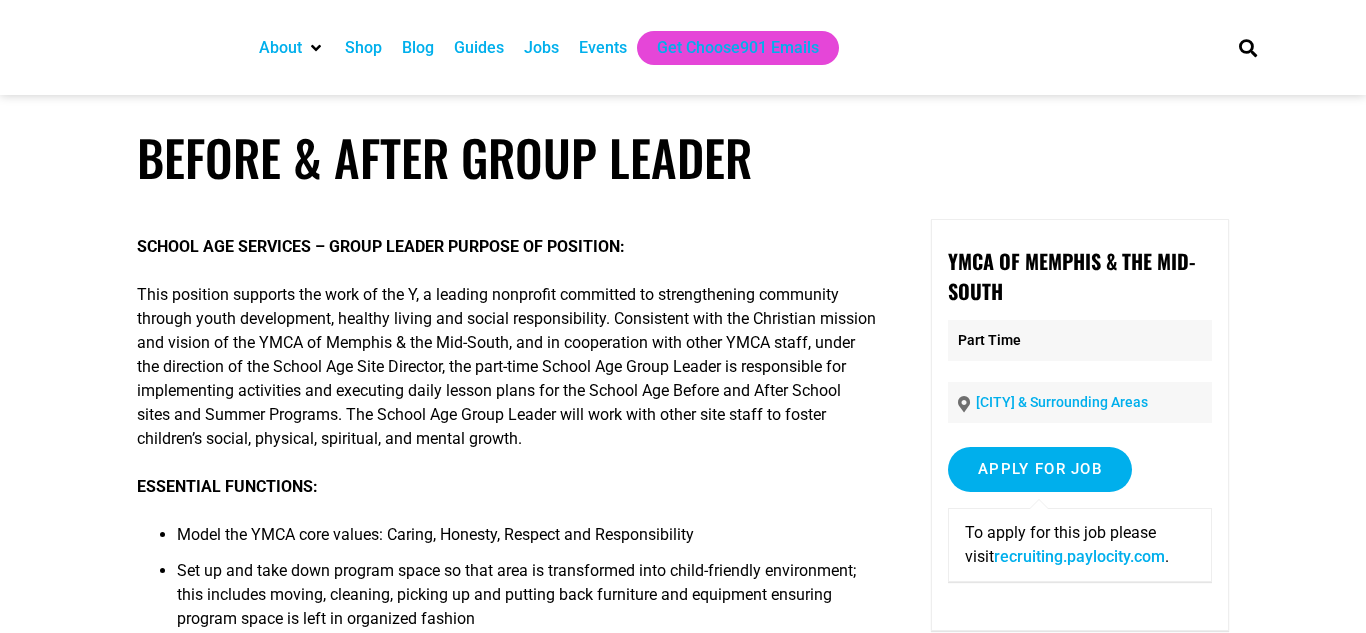 scroll, scrollTop: 0, scrollLeft: 0, axis: both 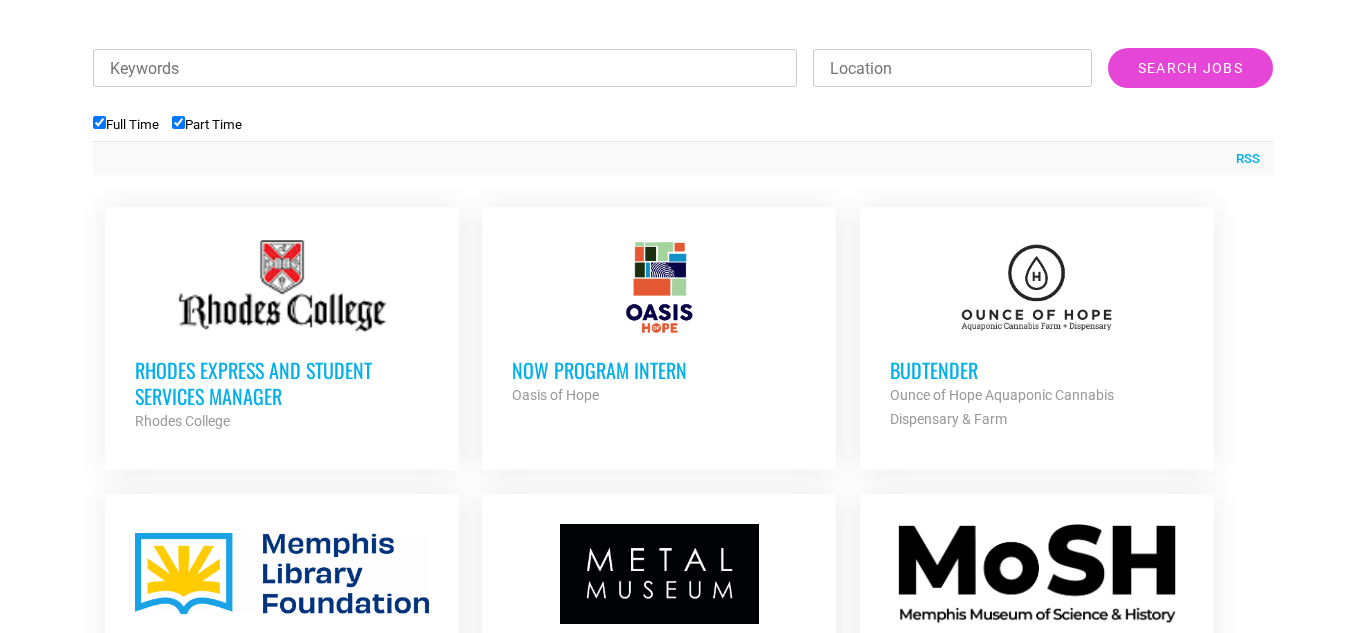 click at bounding box center [1037, 287] 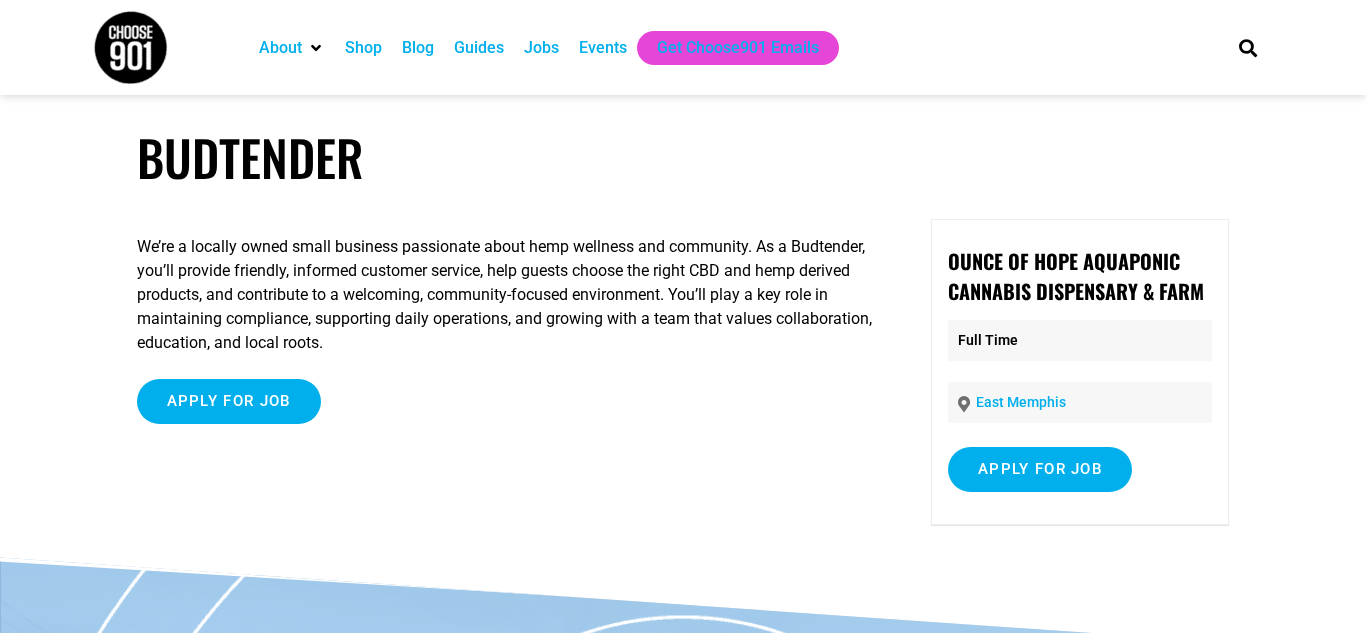 scroll, scrollTop: 0, scrollLeft: 0, axis: both 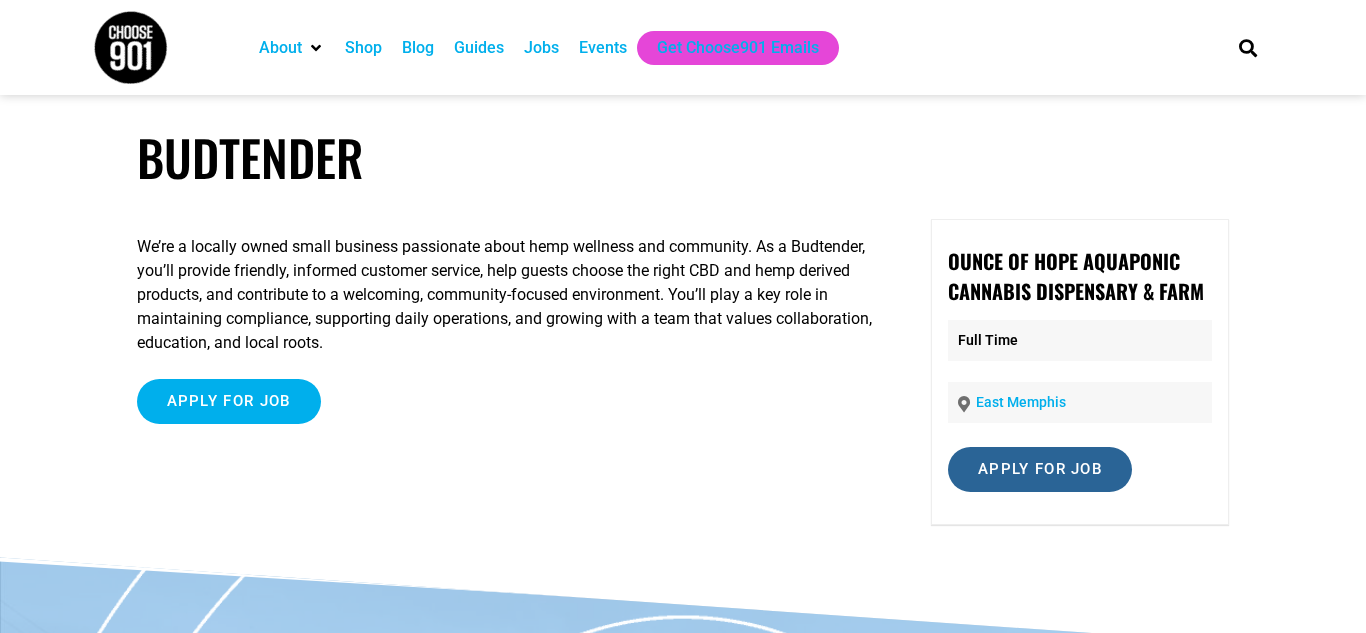 click on "Apply for job" at bounding box center (1040, 469) 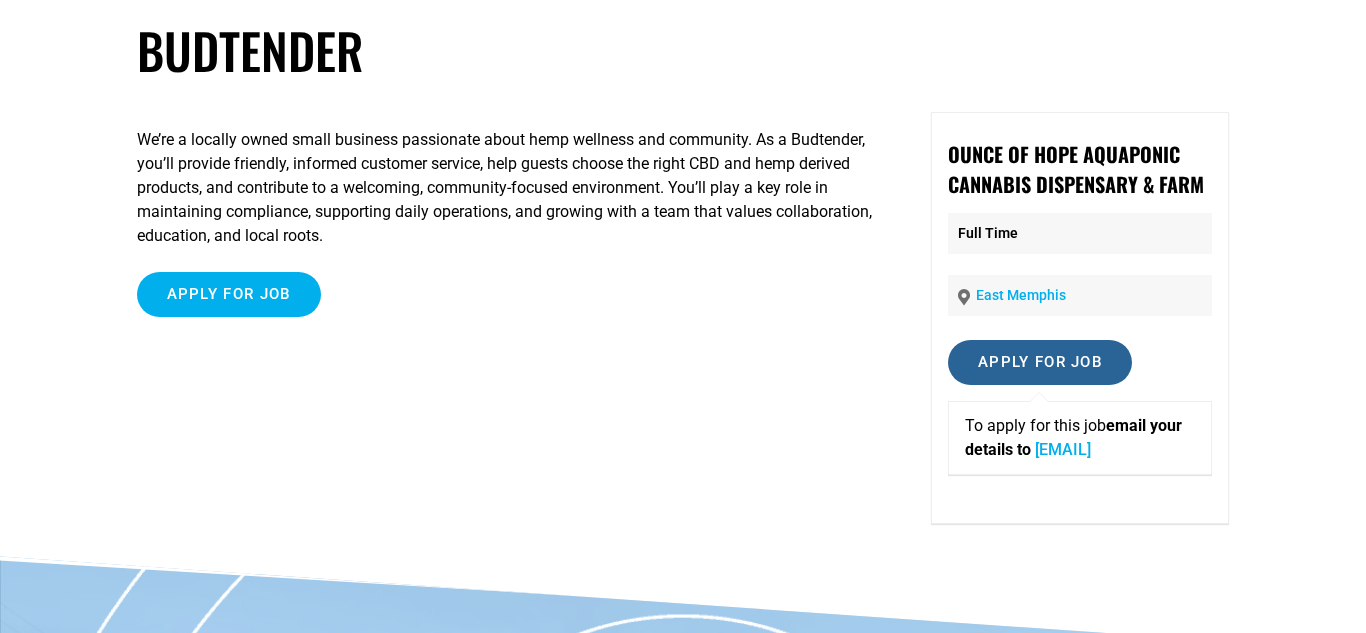 scroll, scrollTop: 110, scrollLeft: 0, axis: vertical 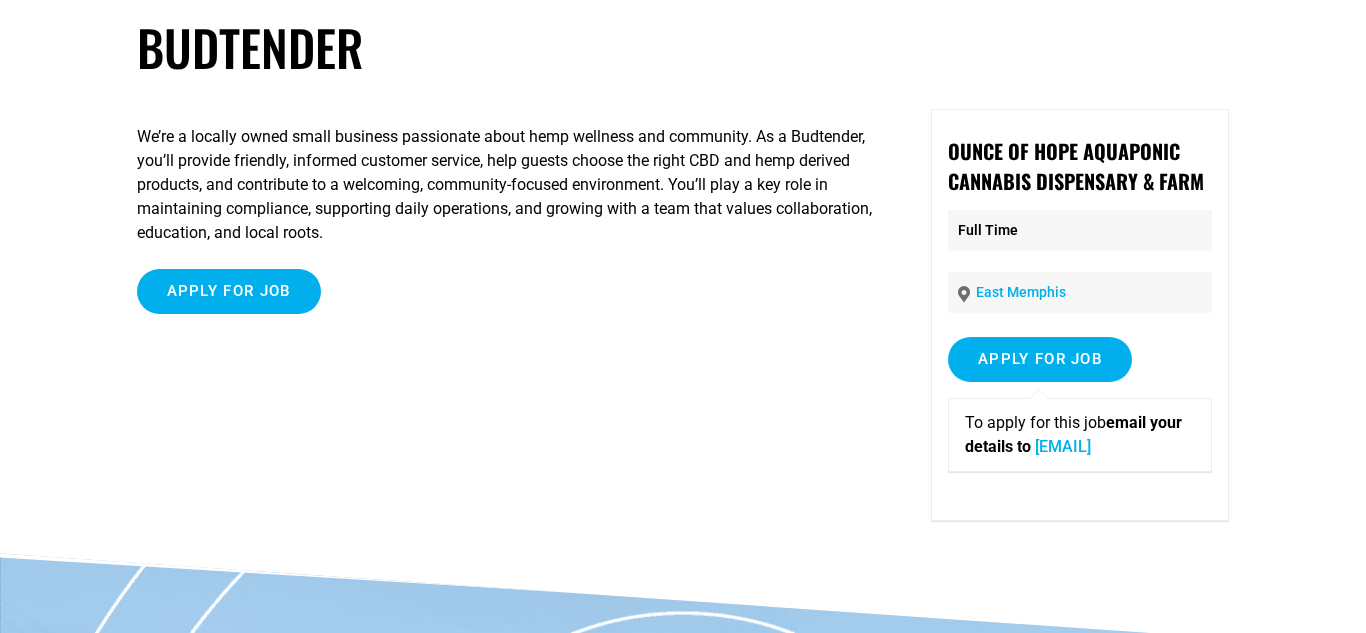 click on "info@ounceofhope.com" at bounding box center (1063, 446) 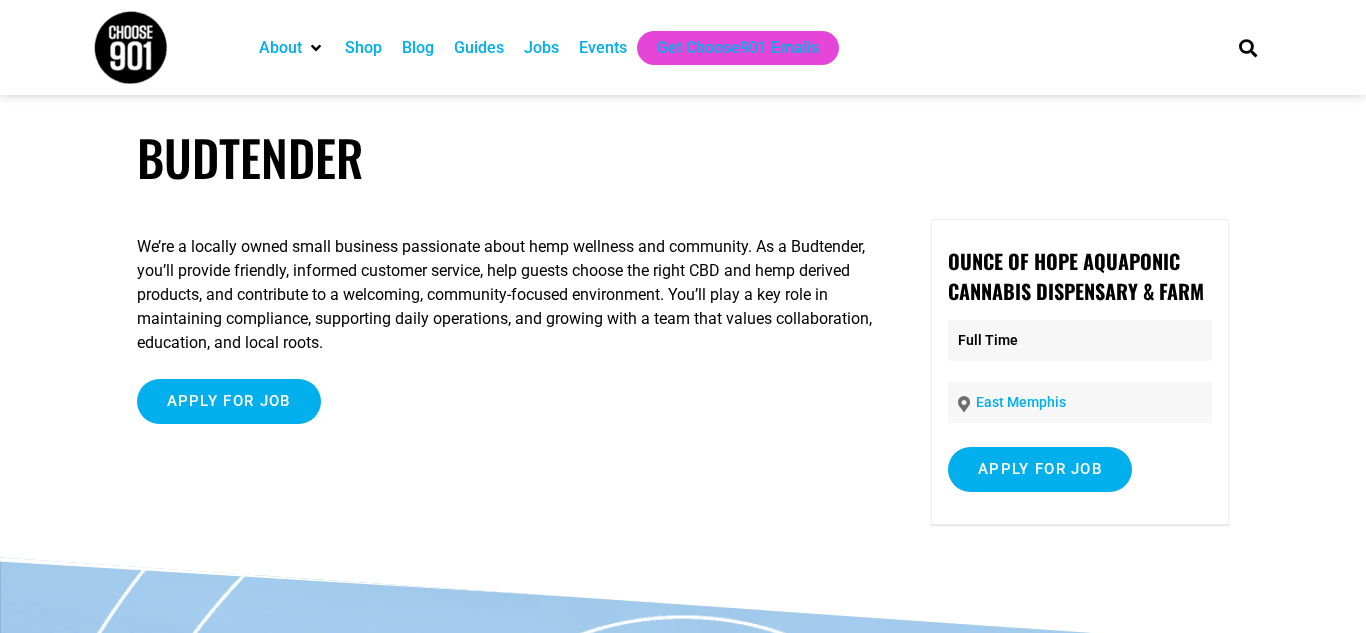 scroll, scrollTop: 0, scrollLeft: 0, axis: both 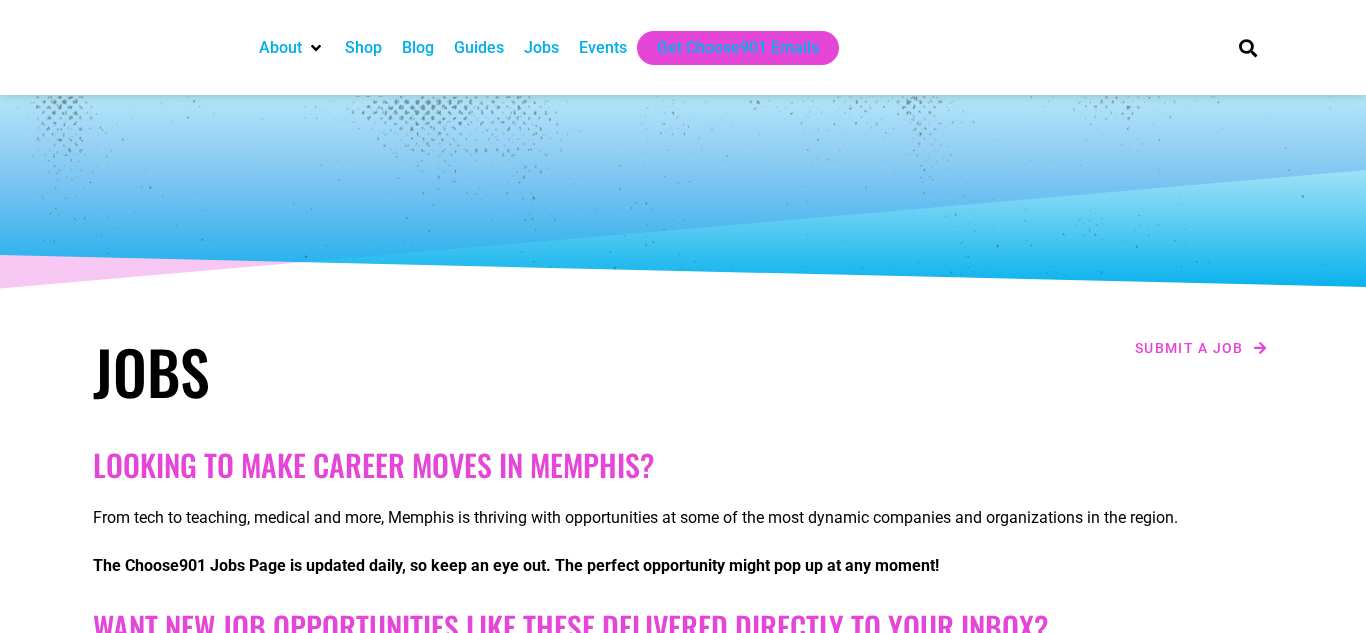 checkbox on "true" 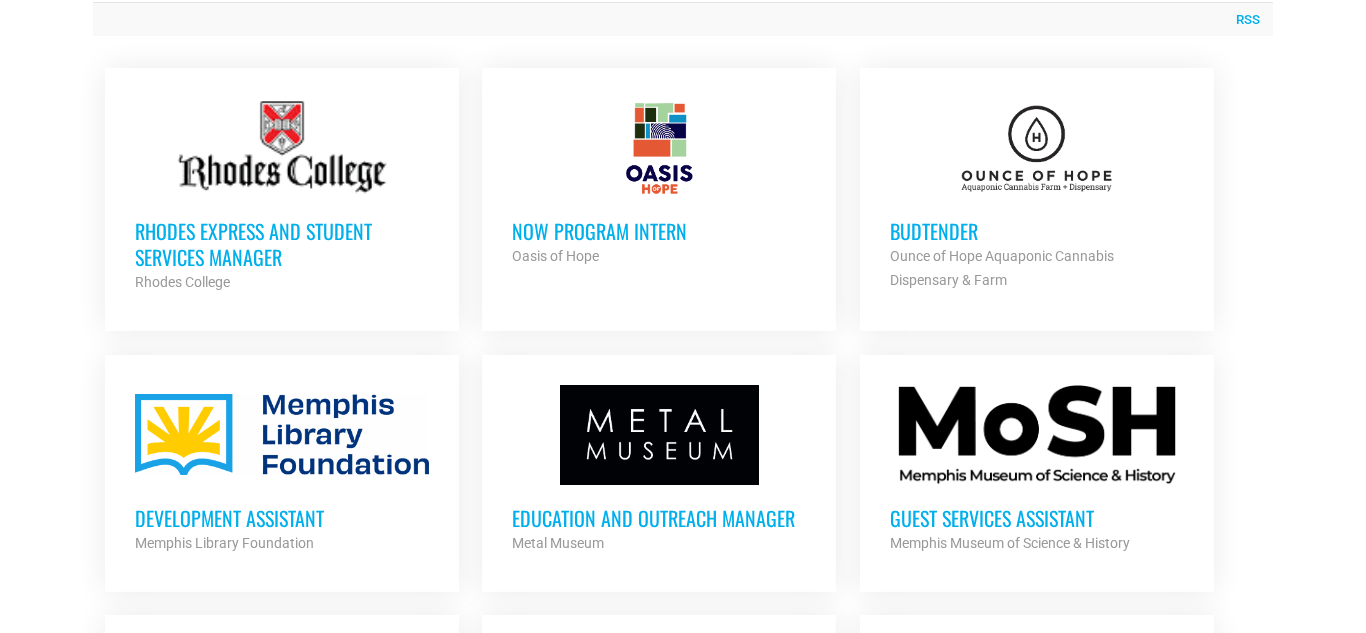 scroll, scrollTop: 0, scrollLeft: 0, axis: both 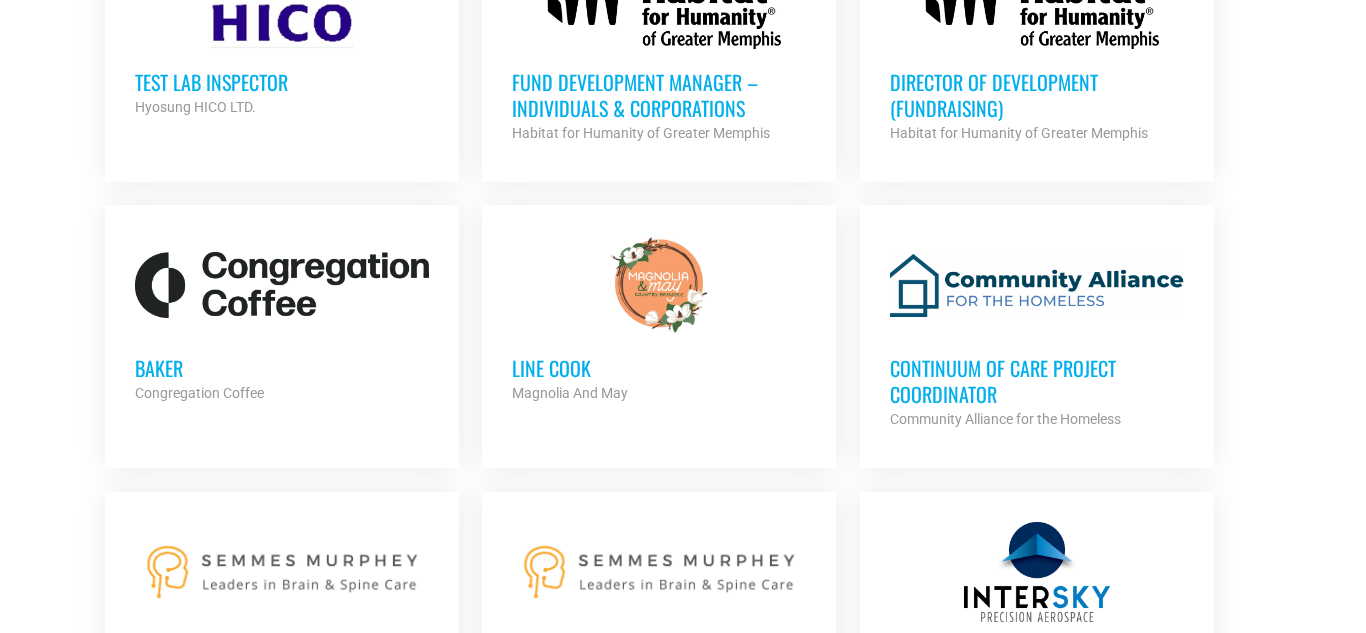 click at bounding box center [282, 285] 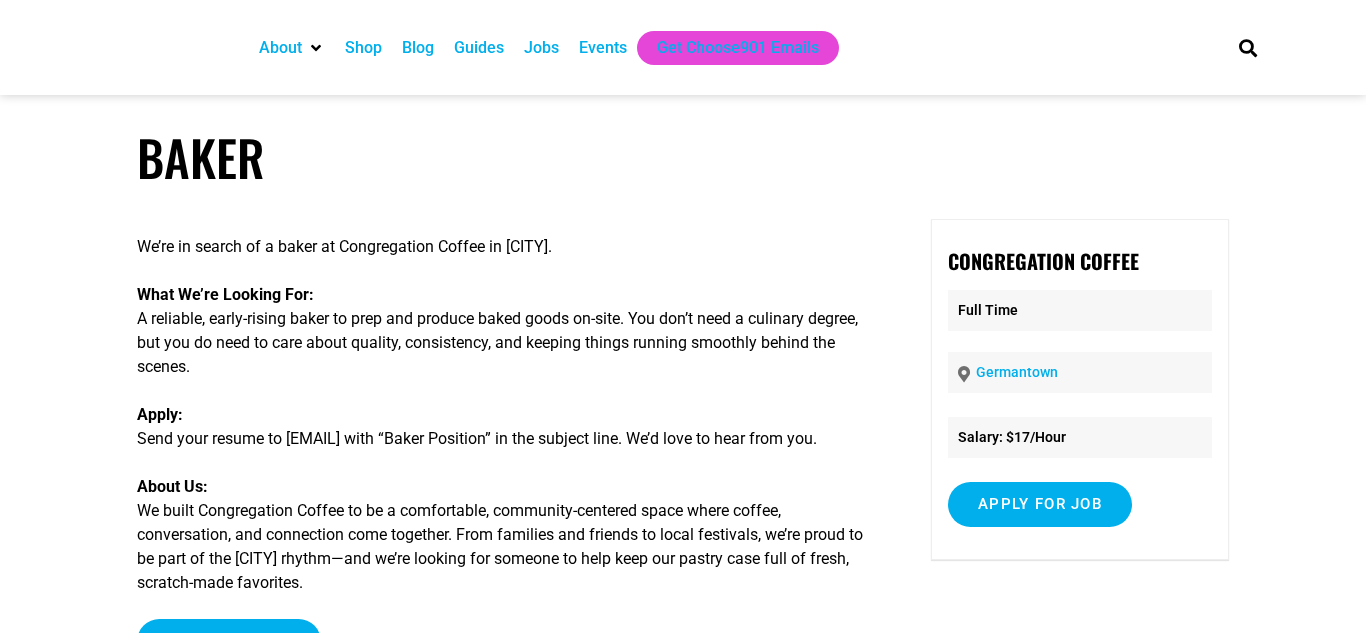 scroll, scrollTop: 0, scrollLeft: 0, axis: both 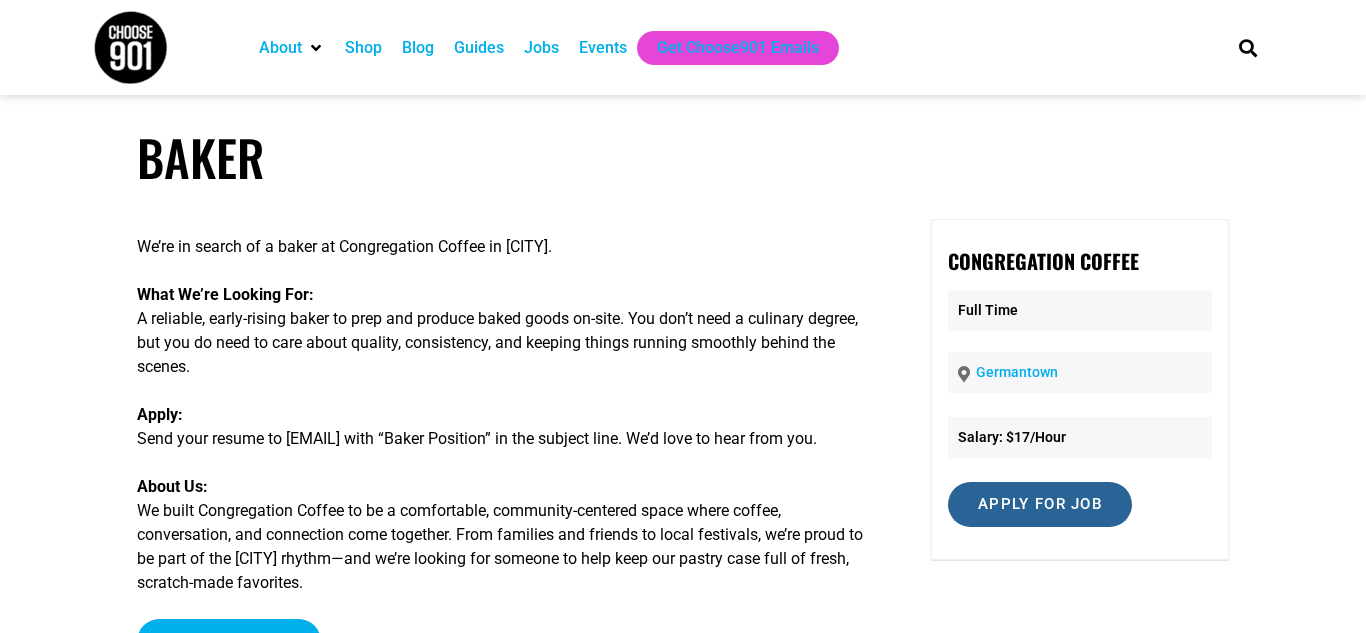 click on "Apply for job" at bounding box center [1040, 504] 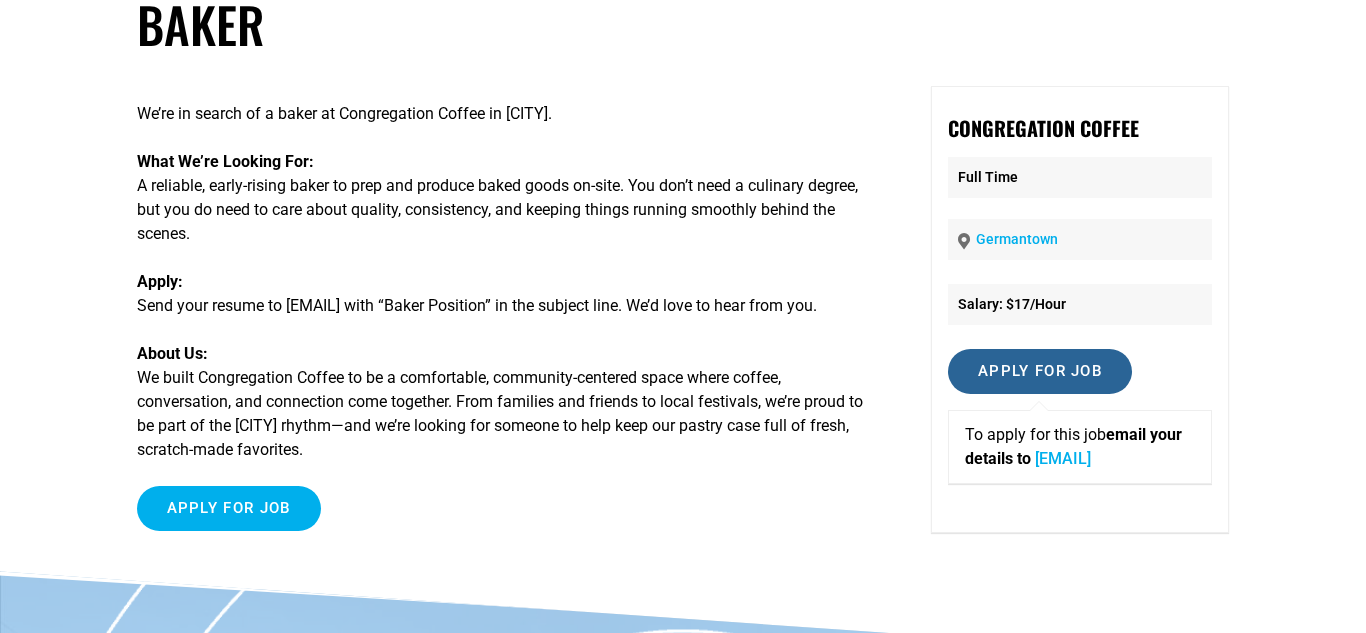 scroll, scrollTop: 135, scrollLeft: 0, axis: vertical 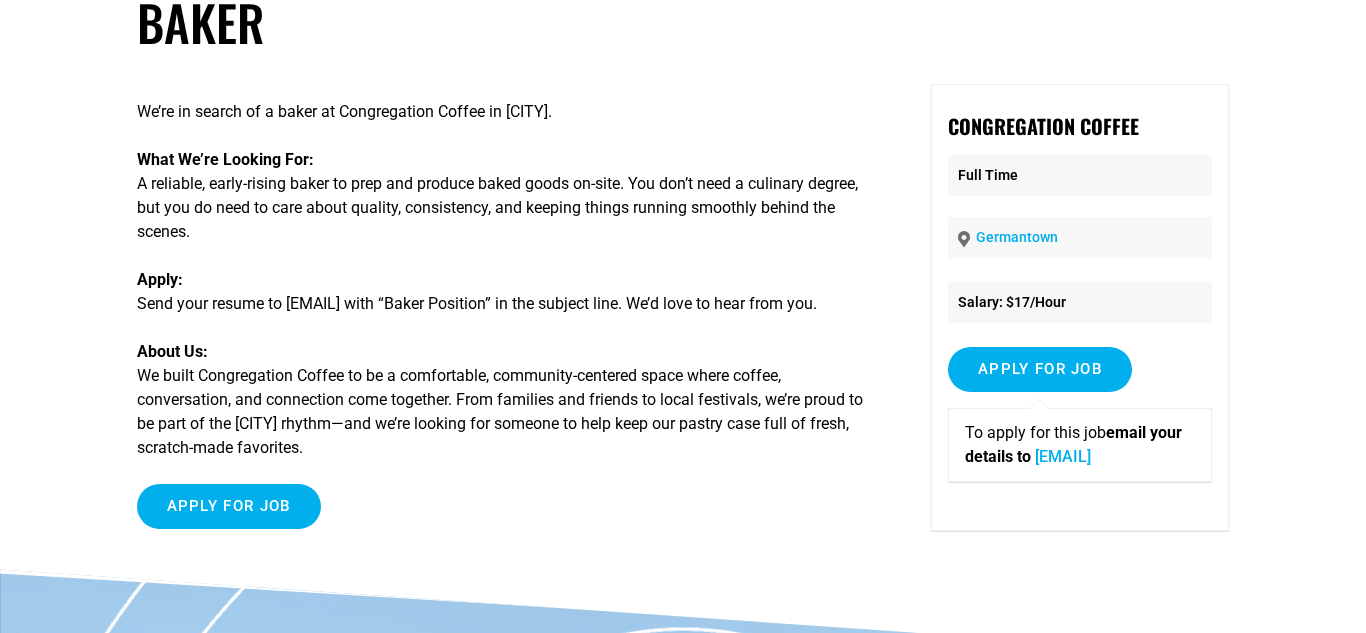 click on "[EMAIL]" at bounding box center [1063, 456] 